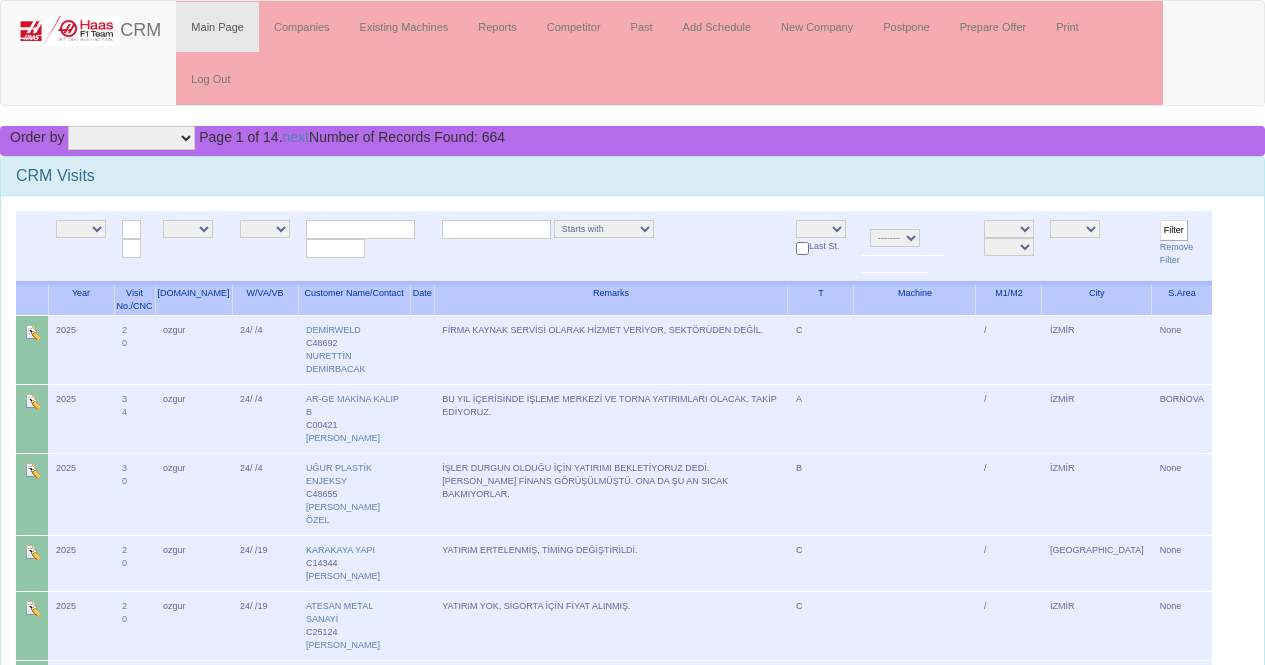 scroll, scrollTop: 0, scrollLeft: 0, axis: both 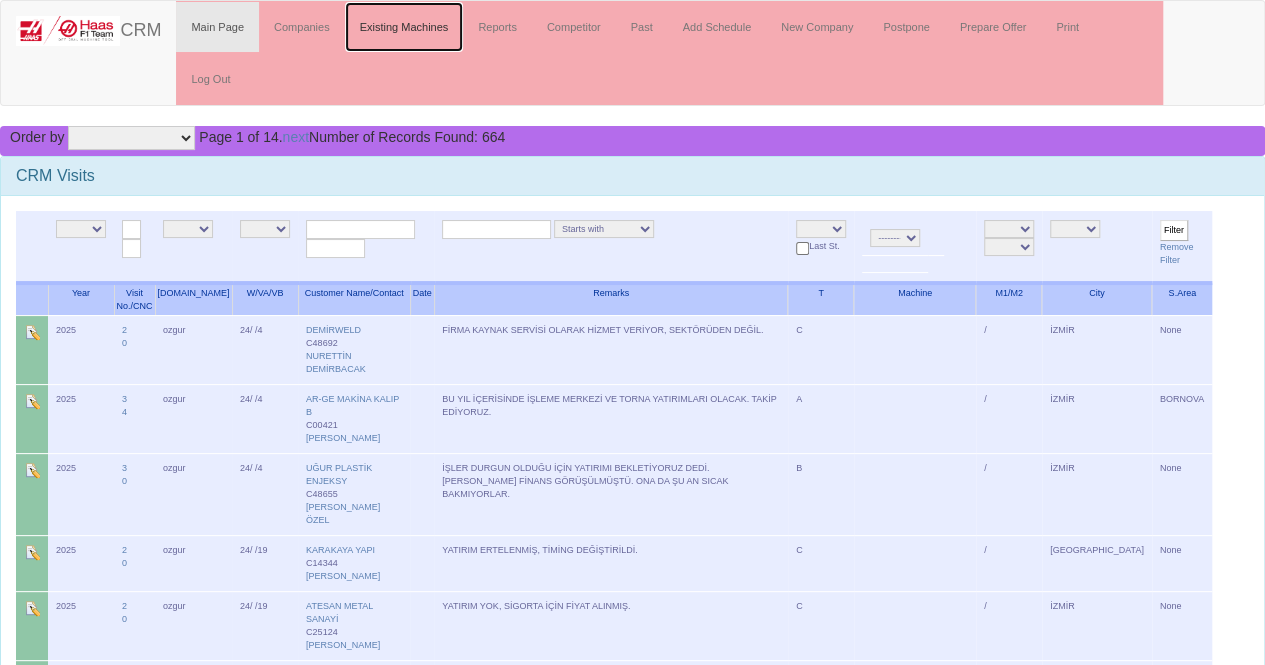 click on "Existing Machines" at bounding box center [404, 27] 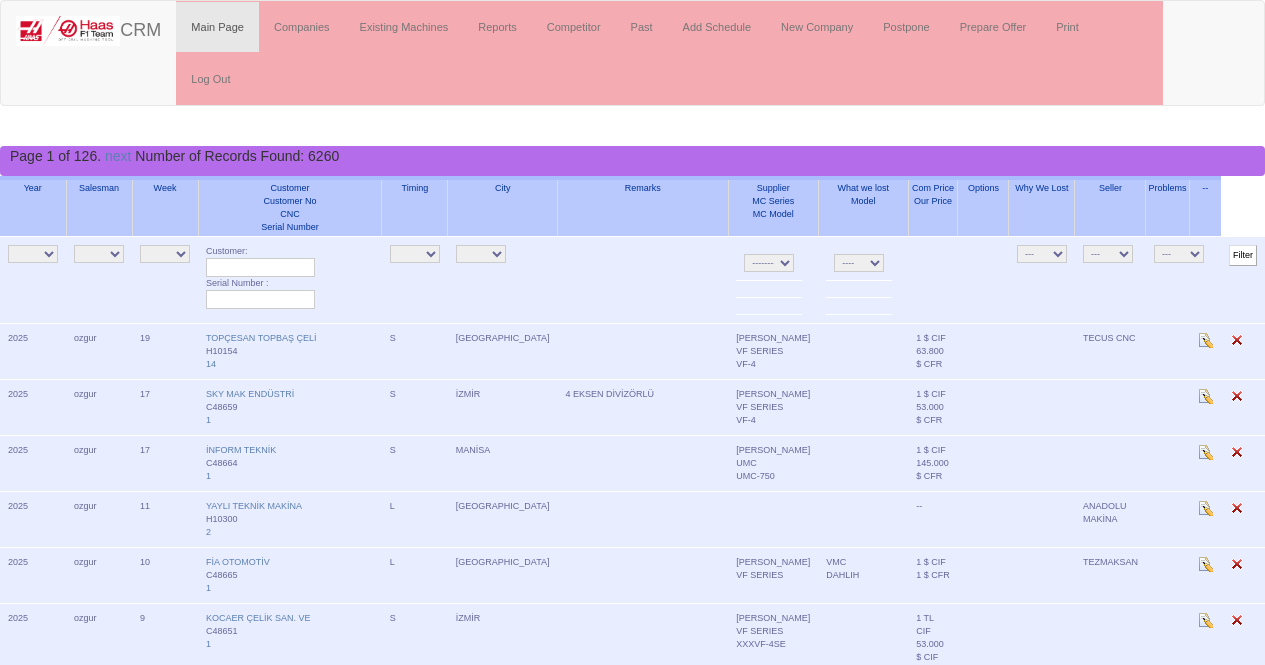 scroll, scrollTop: 0, scrollLeft: 0, axis: both 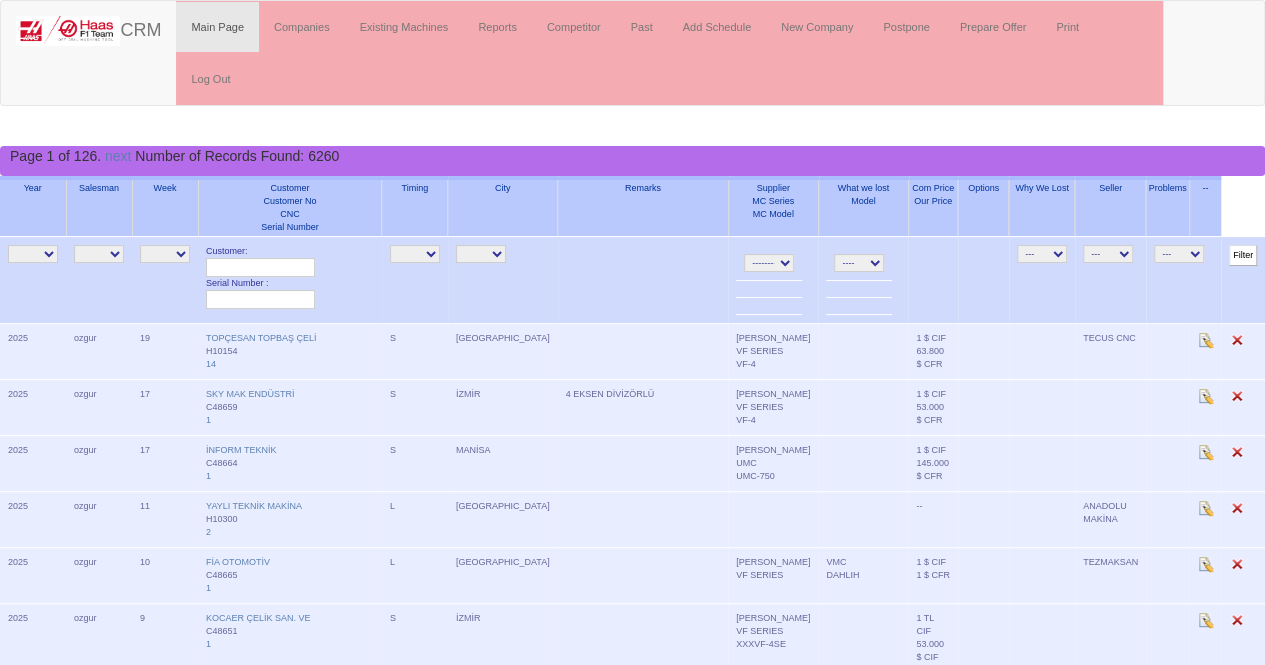 click on "--------
HAAS
CANACA" at bounding box center [769, 263] 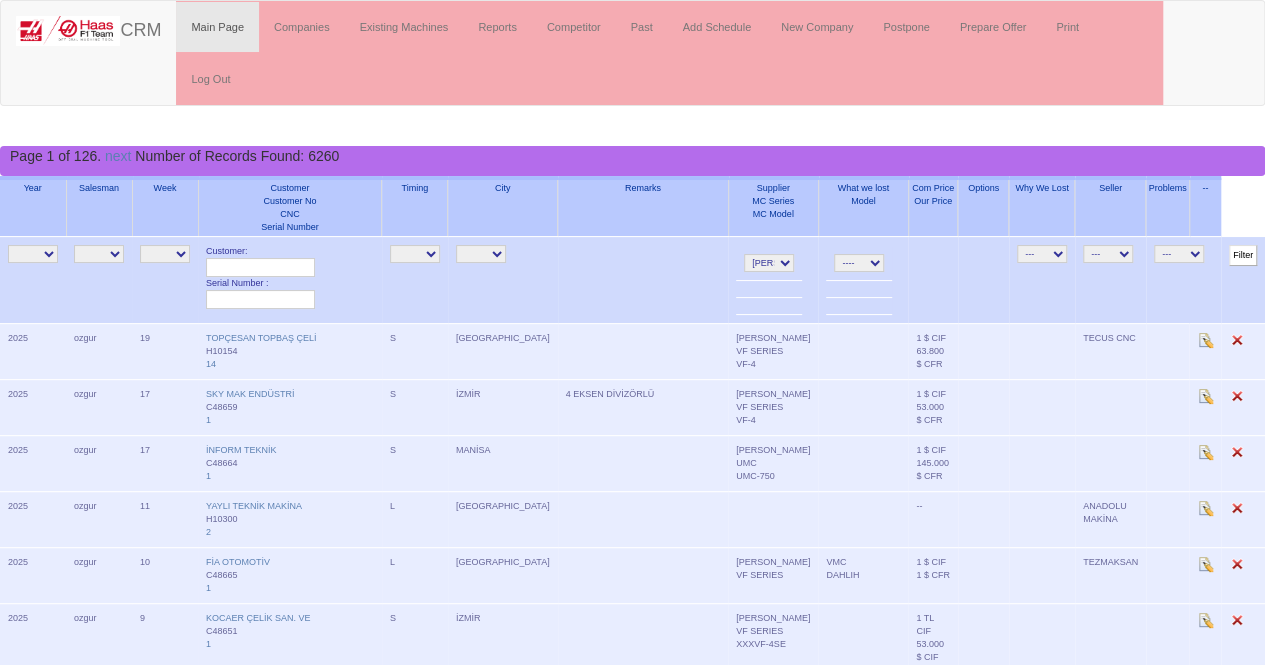 click on "--------
HAAS
CANACA" at bounding box center (769, 263) 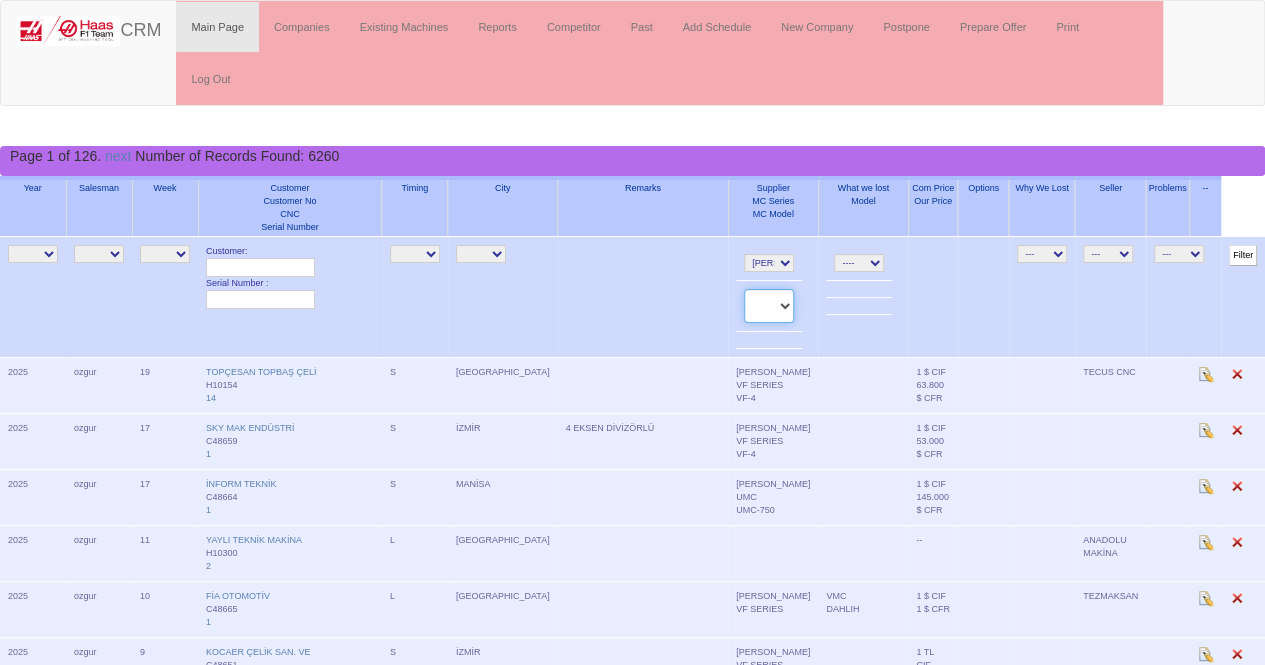 click on "VF SERIES
ST SERIES
UMC
EC SERIES
ADDITIONAL
TM SERIES
MINI SERIES
VM SERIES
VC SERIES
GM SERIES
VR SERIES
GR SERIES
VS SERIES
DC SERIES
TL SERIES
DS SERIES
CL SERIES
PARTS
DT SERIES" at bounding box center (769, 306) 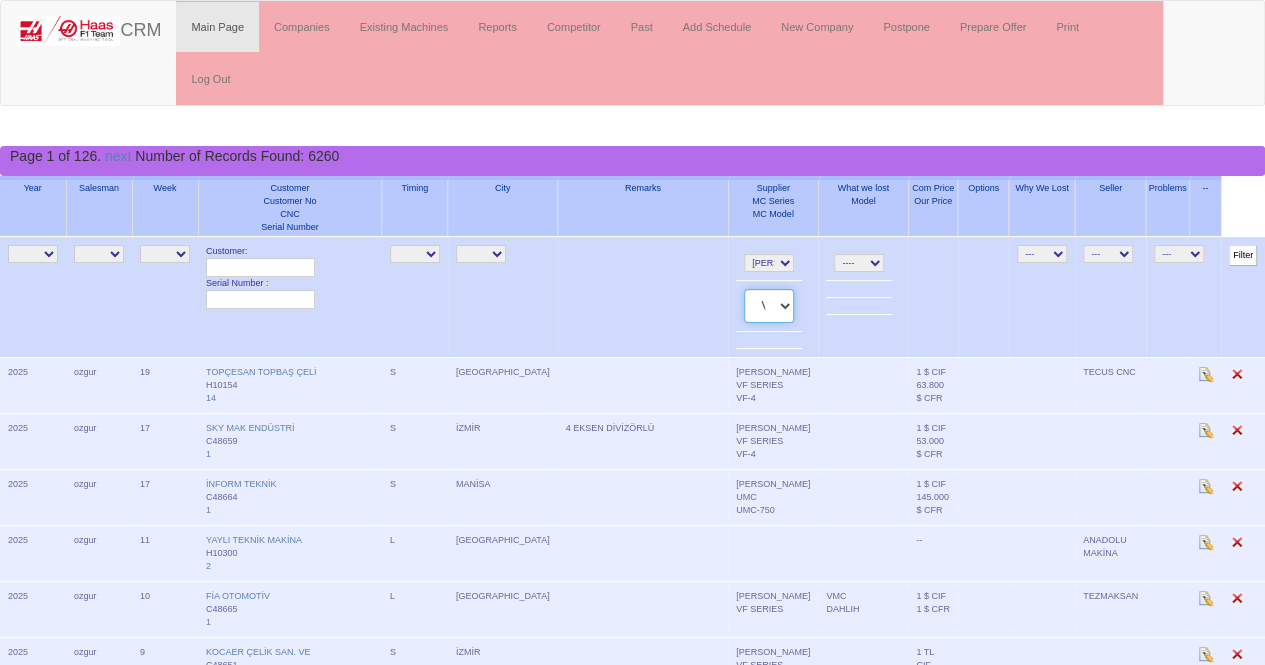 click on "VF SERIES
ST SERIES
UMC
EC SERIES
ADDITIONAL
TM SERIES
MINI SERIES
VM SERIES
VC SERIES
GM SERIES
VR SERIES
GR SERIES
VS SERIES
DC SERIES
TL SERIES
DS SERIES
CL SERIES
PARTS
DT SERIES" at bounding box center (769, 306) 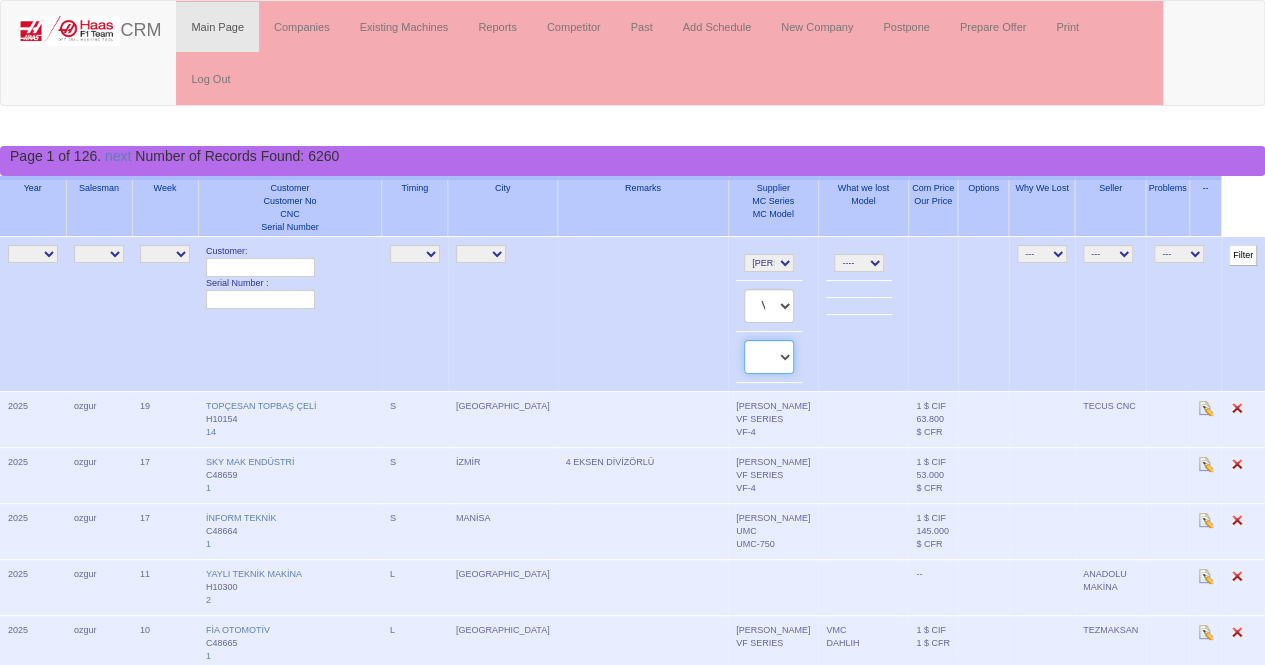 click on "VF-1
VF-10/40
VF-10/50
VF-11/40
VF-11/50
VF-12/40
VF-12/50
VF-14/40
VF-14/50
VF-2
VF-2SS
VF-2SSYT
VF-2TR
VF-2YT
VF-3
VF-3SS
VF-3SSYT
VF-3YT
VF-3YT/50
VF-4
VF-4SS
VF-5/40
VF-5/40TR
VF-5/40XT
VF-5/50
VF-5/50TR
VF-5/50XT
VF-5SS
VF-6/40
VF-6/40TR
VF-6/50
VF-6/50TR
VF-6SS
VF-7/40
VF-7/50
VF-8/40
VF-8/50
VF-9/40
VF-9/50" at bounding box center [769, 357] 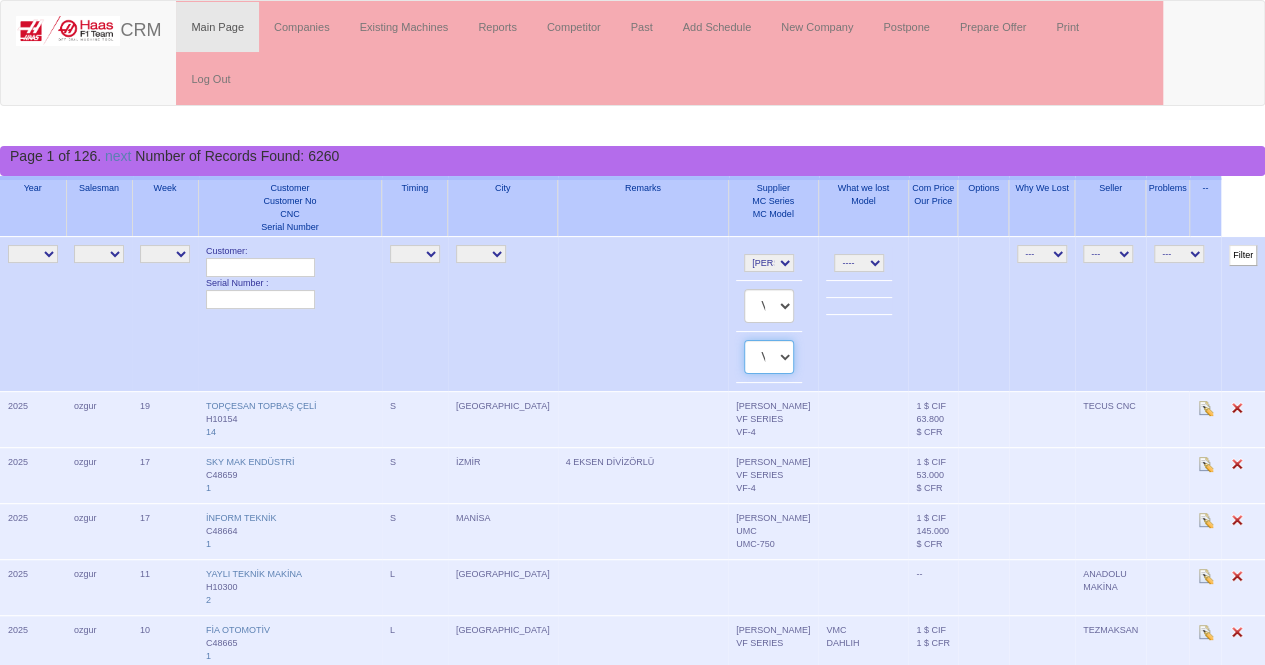 click on "VF-1
VF-10/40
VF-10/50
VF-11/40
VF-11/50
VF-12/40
VF-12/50
VF-14/40
VF-14/50
VF-2
VF-2SS
VF-2SSYT
VF-2TR
VF-2YT
VF-3
VF-3SS
VF-3SSYT
VF-3YT
VF-3YT/50
VF-4
VF-4SS
VF-5/40
VF-5/40TR
VF-5/40XT
VF-5/50
VF-5/50TR
VF-5/50XT
VF-5SS
VF-6/40
VF-6/40TR
VF-6/50
VF-6/50TR
VF-6SS
VF-7/40
VF-7/50
VF-8/40
VF-8/50
VF-9/40
VF-9/50" at bounding box center [769, 357] 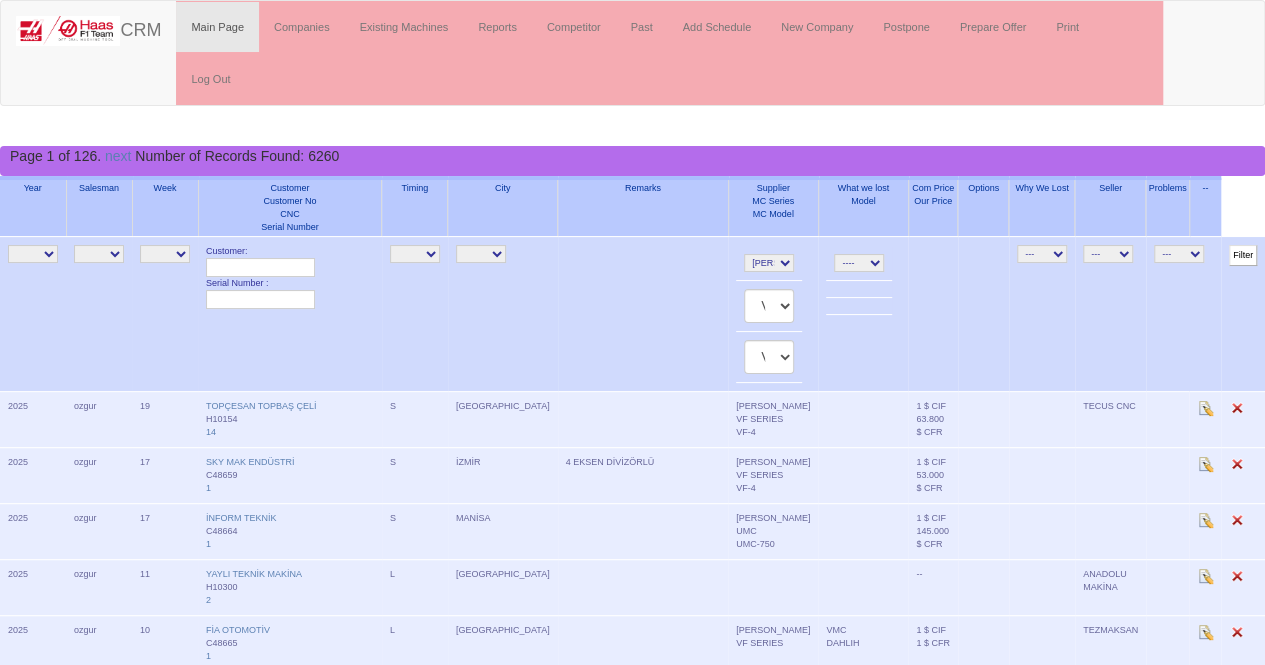 click at bounding box center (983, 314) 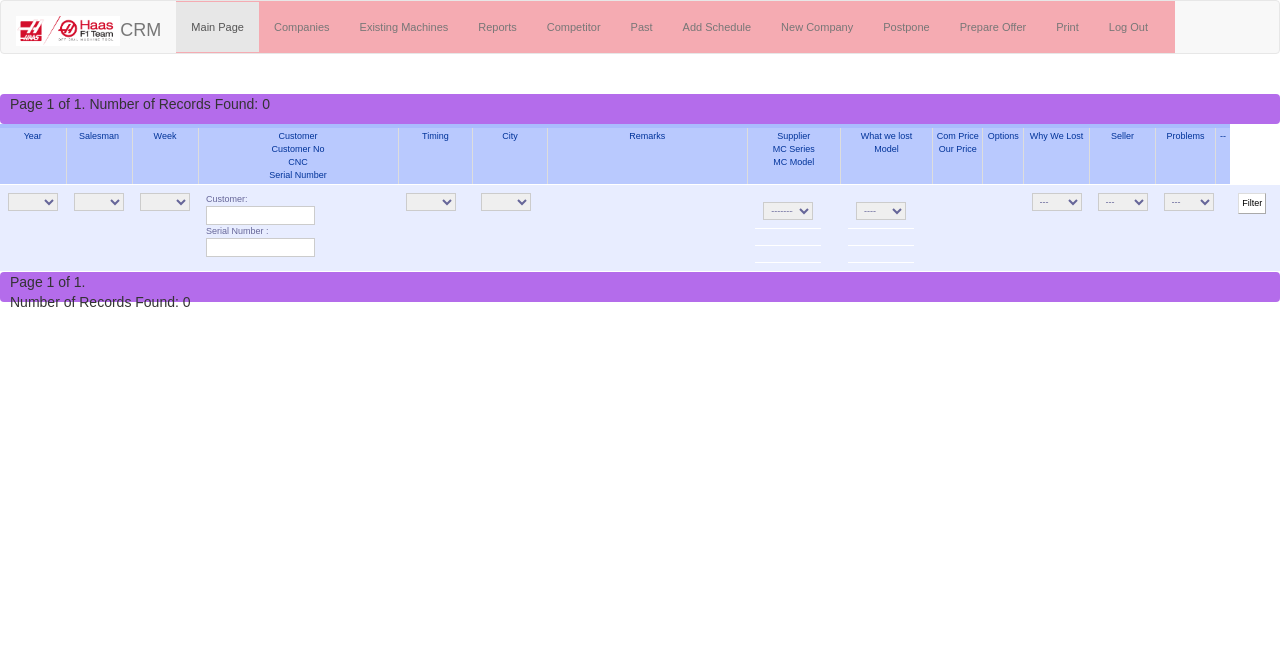 scroll, scrollTop: 0, scrollLeft: 0, axis: both 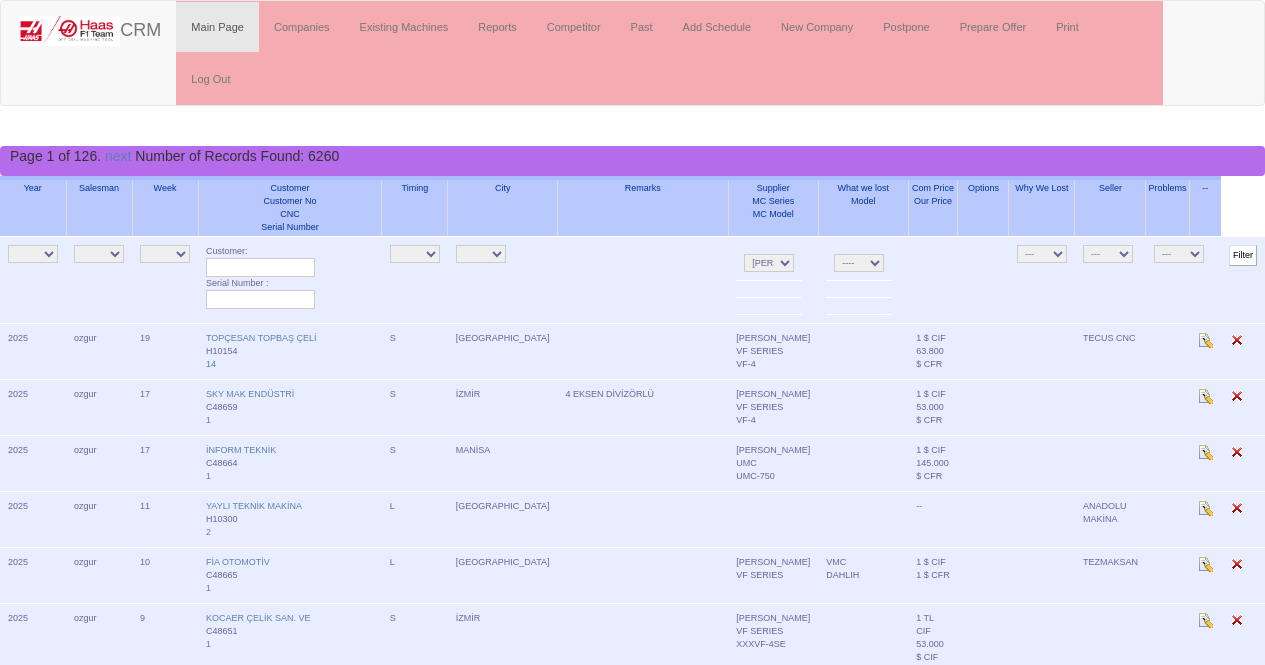 select on "1" 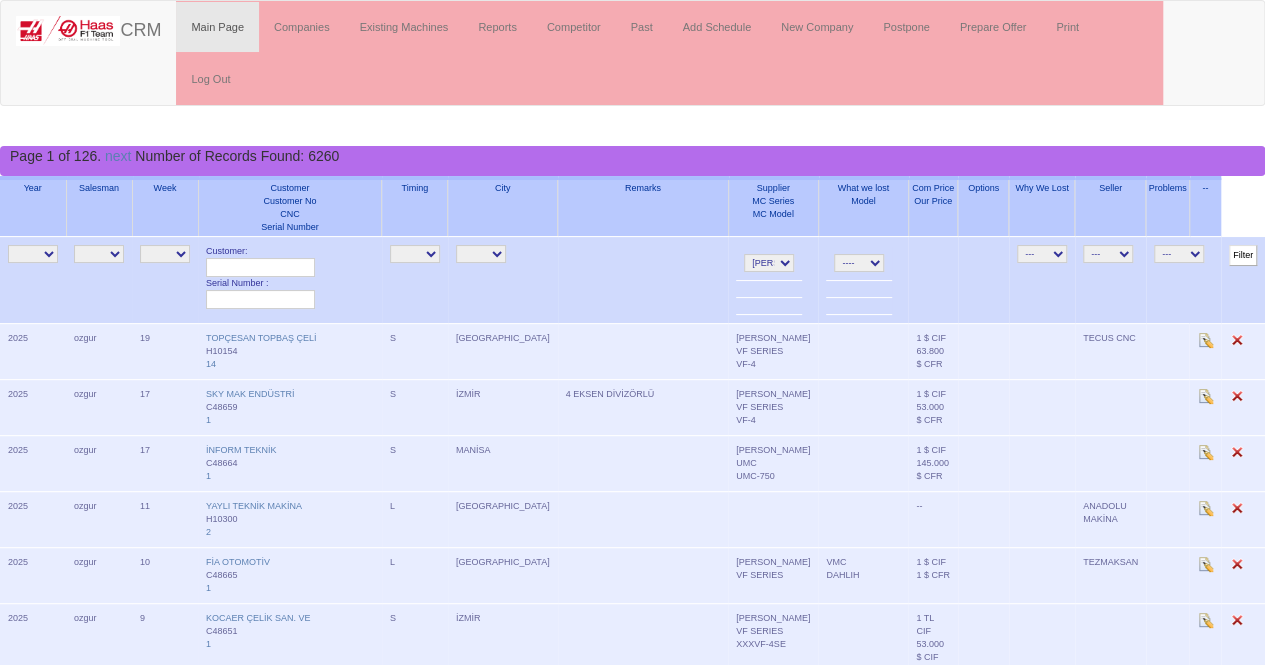 click on "--------
[PERSON_NAME]
[GEOGRAPHIC_DATA]" at bounding box center [769, 263] 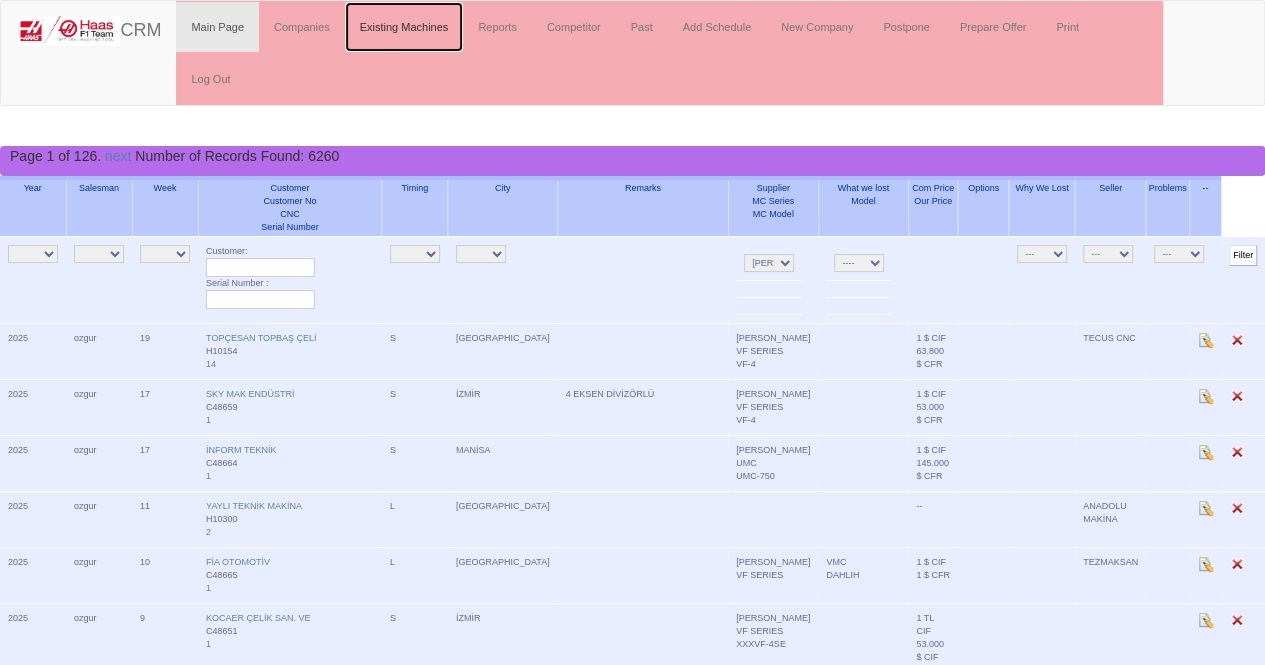 click on "Existing Machines" at bounding box center [404, 27] 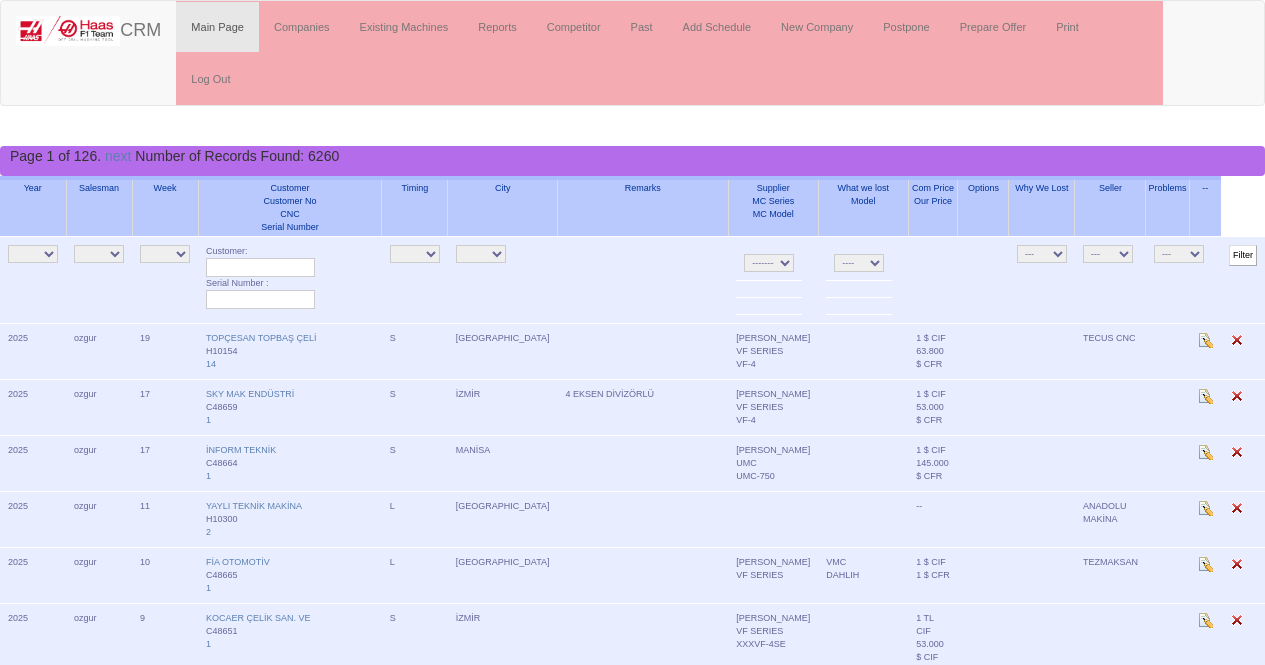 scroll, scrollTop: 0, scrollLeft: 0, axis: both 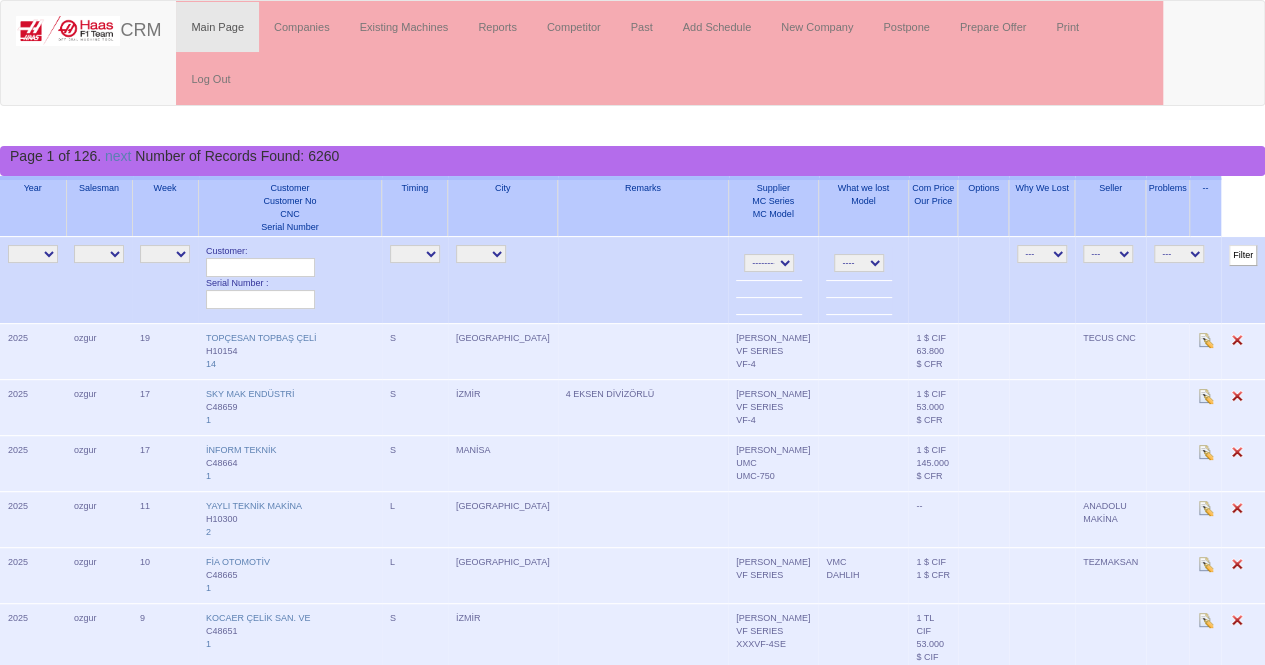 click on "--------
[PERSON_NAME]
[GEOGRAPHIC_DATA]" at bounding box center [769, 263] 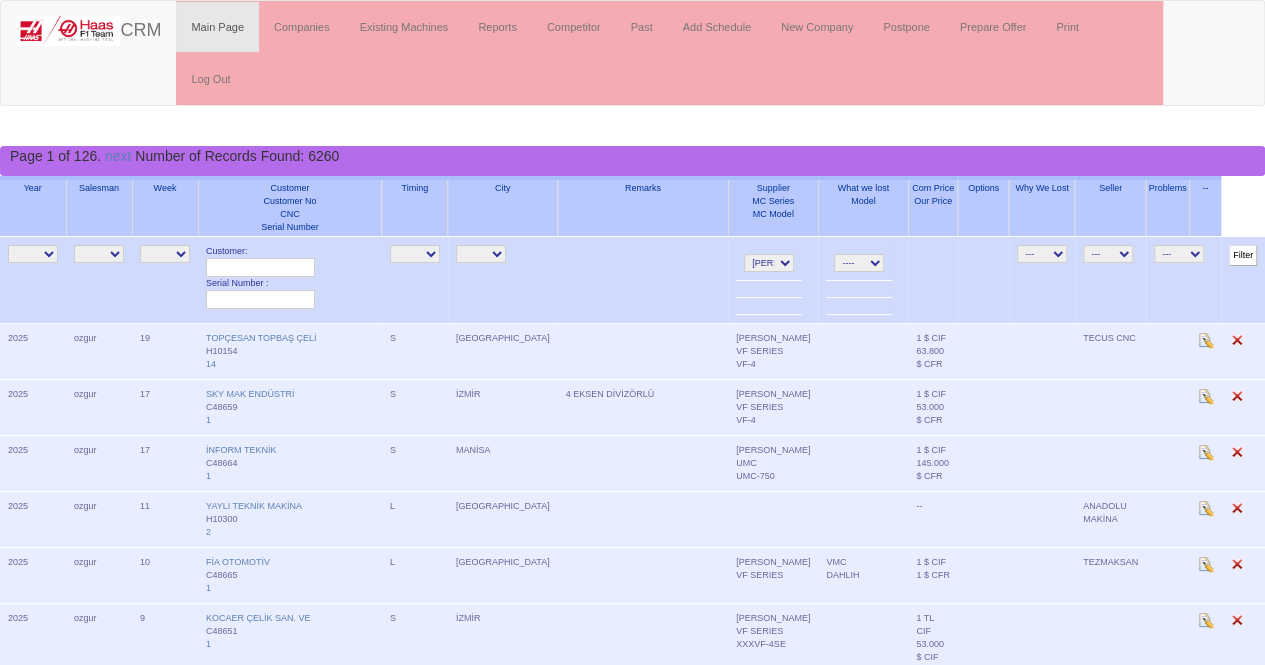 click on "--------
[PERSON_NAME]
[GEOGRAPHIC_DATA]" at bounding box center (769, 263) 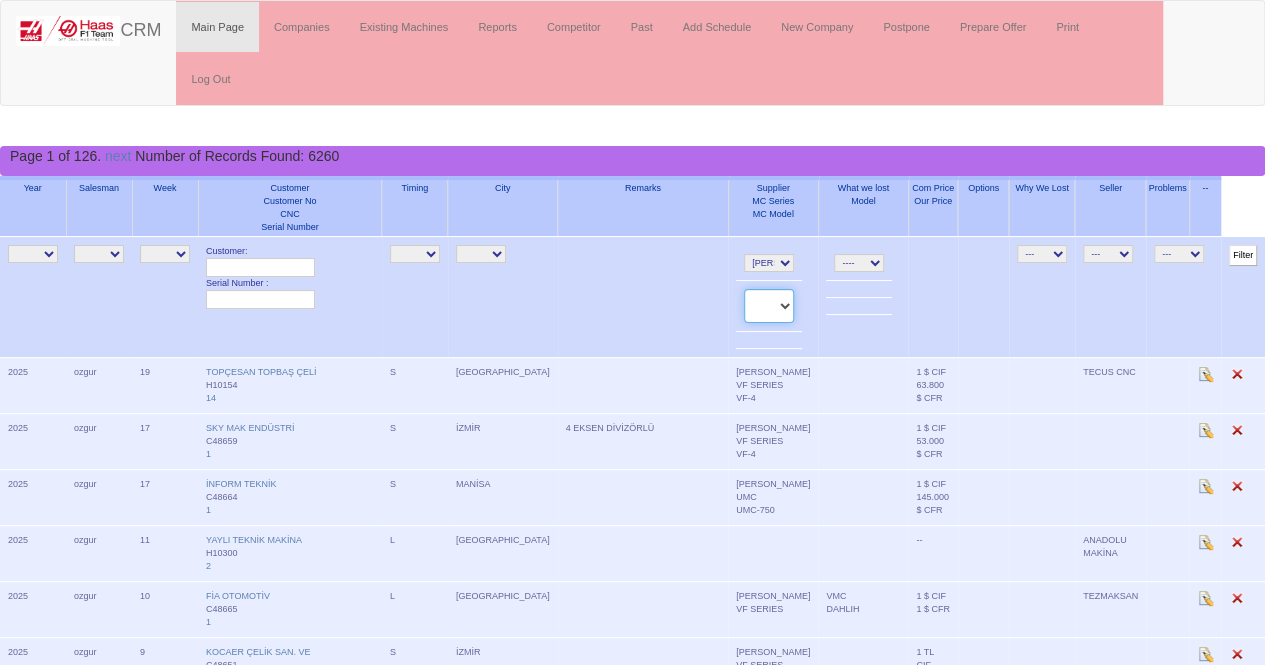 click on "VF SERIES
ST SERIES
UMC
EC SERIES
ADDITIONAL
TM SERIES
MINI SERIES
VM SERIES
VC SERIES
GM SERIES
VR SERIES
GR SERIES
VS SERIES
DC SERIES
TL SERIES
DS SERIES
CL SERIES
PARTS
DT SERIES" at bounding box center (769, 306) 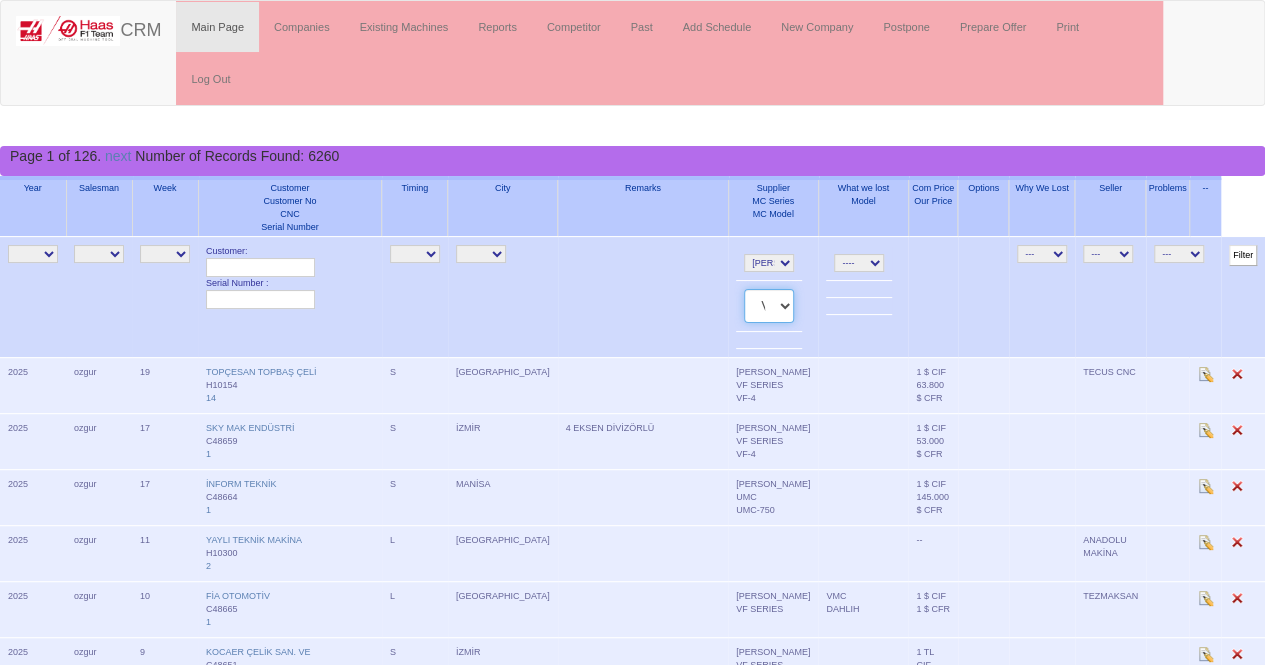 click on "VF SERIES
ST SERIES
UMC
EC SERIES
ADDITIONAL
TM SERIES
MINI SERIES
VM SERIES
VC SERIES
GM SERIES
VR SERIES
GR SERIES
VS SERIES
DC SERIES
TL SERIES
DS SERIES
CL SERIES
PARTS
DT SERIES" at bounding box center [769, 306] 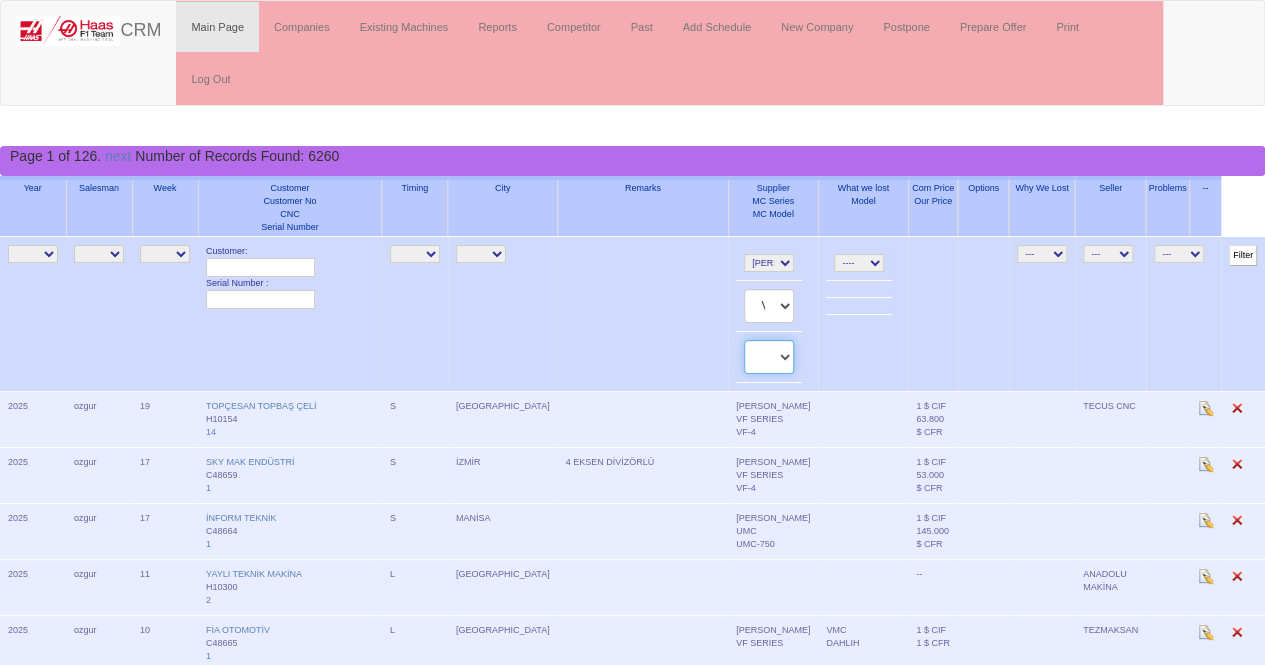 click on "VF-1
VF-10/40
VF-10/50
VF-11/40
VF-11/50
VF-12/40
VF-12/50
VF-14/40
VF-14/50
VF-2
VF-2SS
VF-2SSYT
VF-2TR
VF-2YT
VF-3
VF-3SS
VF-3SSYT
VF-3YT
VF-3YT/50
VF-4
VF-4SS
VF-5/40
VF-5/40TR
VF-5/40XT
VF-5/50
VF-5/50TR
VF-5/50XT
VF-5SS
VF-6/40
VF-6/40TR
VF-6/50
VF-6/50TR
VF-6SS
VF-7/40
VF-7/50
VF-8/40
VF-8/50
VF-9/40
VF-9/50" at bounding box center (769, 357) 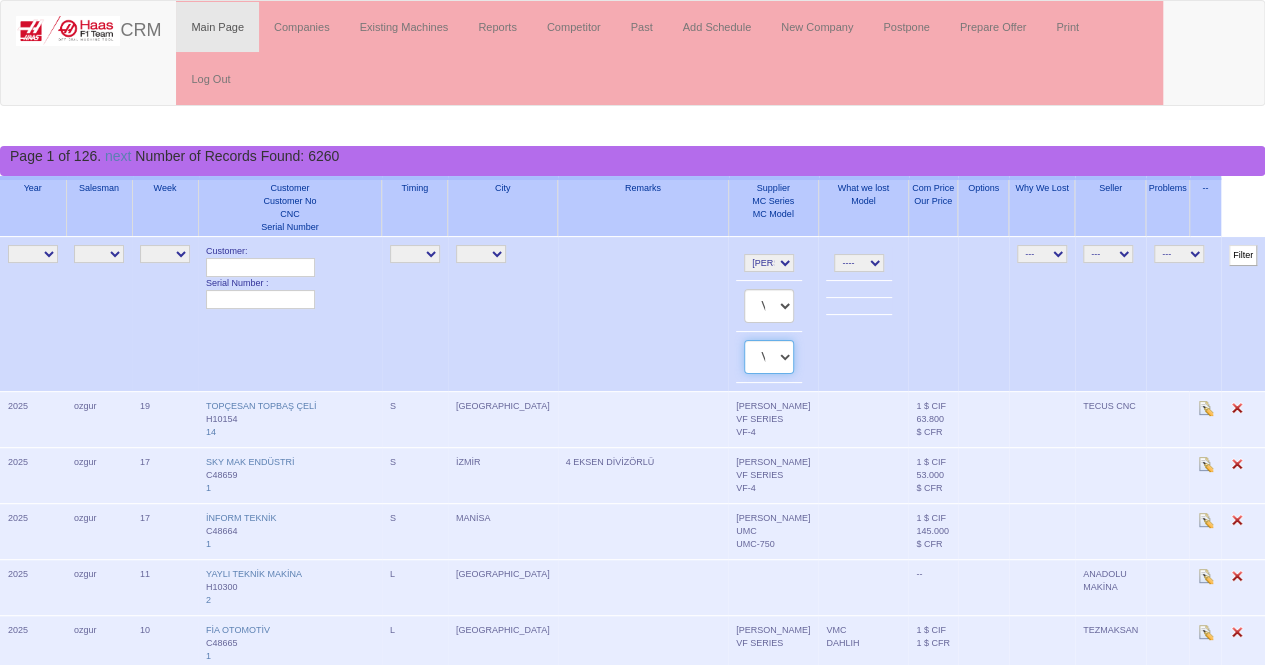 click on "VF-1
VF-10/40
VF-10/50
VF-11/40
VF-11/50
VF-12/40
VF-12/50
VF-14/40
VF-14/50
VF-2
VF-2SS
VF-2SSYT
VF-2TR
VF-2YT
VF-3
VF-3SS
VF-3SSYT
VF-3YT
VF-3YT/50
VF-4
VF-4SS
VF-5/40
VF-5/40TR
VF-5/40XT
VF-5/50
VF-5/50TR
VF-5/50XT
VF-5SS
VF-6/40
VF-6/40TR
VF-6/50
VF-6/50TR
VF-6SS
VF-7/40
VF-7/50
VF-8/40
VF-8/50
VF-9/40
VF-9/50" at bounding box center (769, 357) 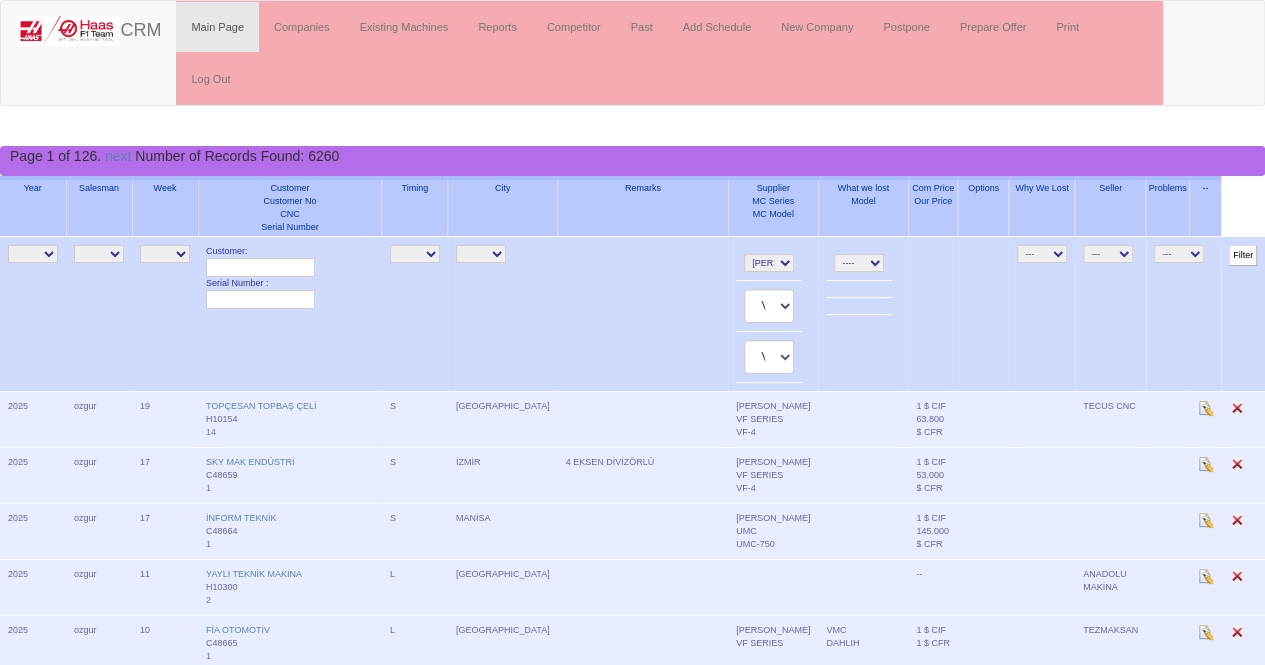 click on "---" at bounding box center (1042, 314) 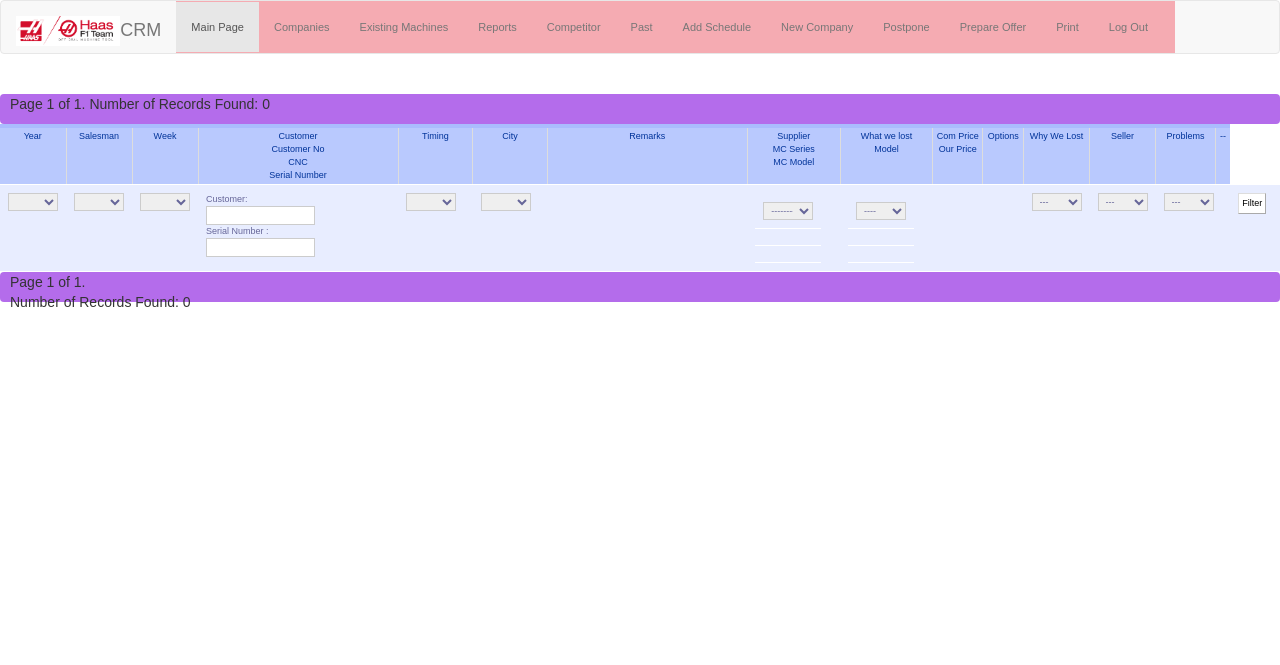 scroll, scrollTop: 0, scrollLeft: 0, axis: both 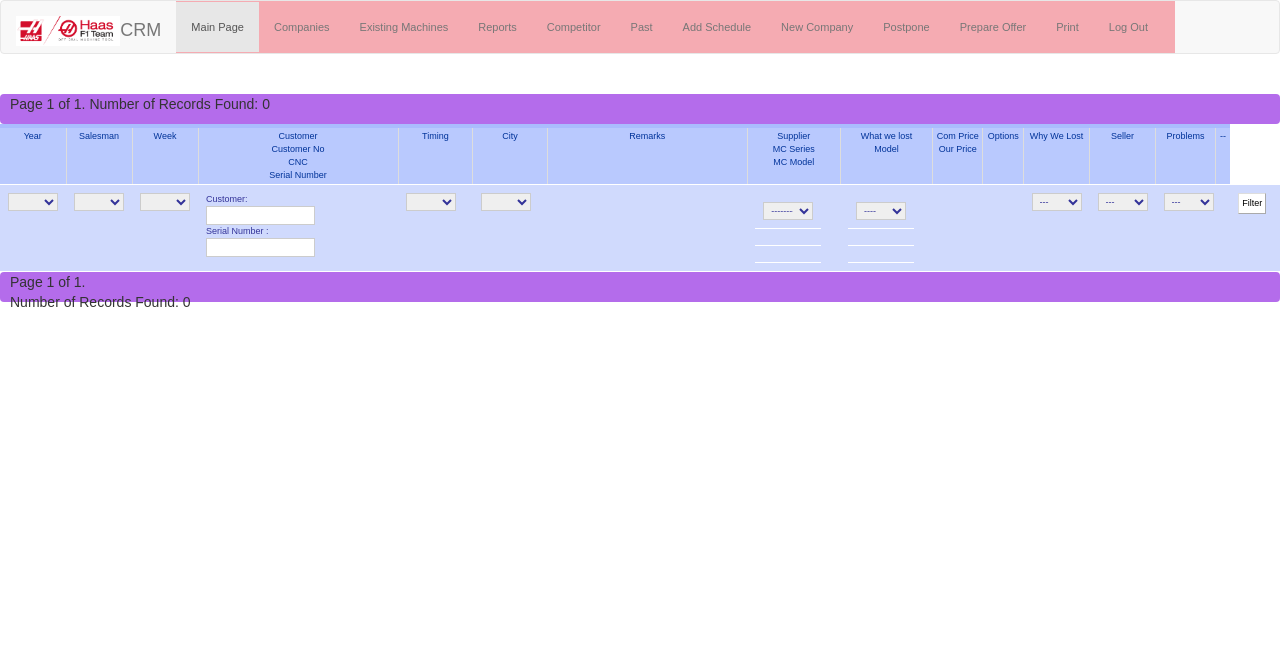 click on "--------
[PERSON_NAME]
[GEOGRAPHIC_DATA]" at bounding box center [788, 211] 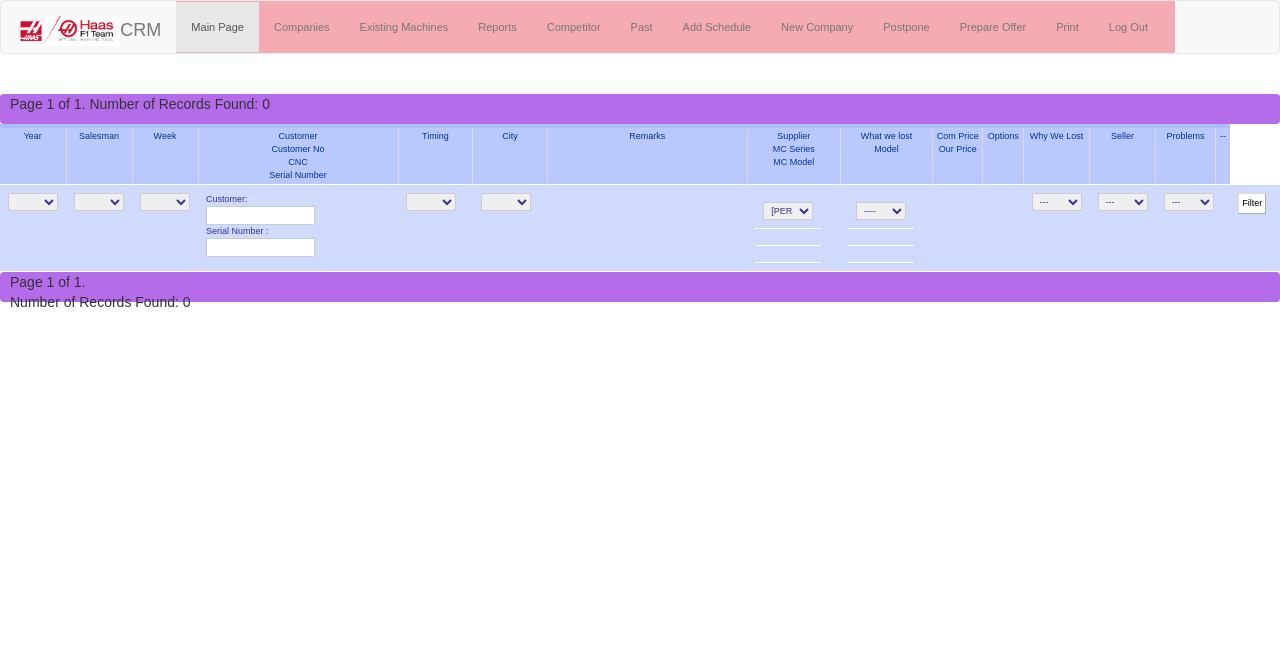 click on "--------
HAAS
CANACA" at bounding box center (788, 211) 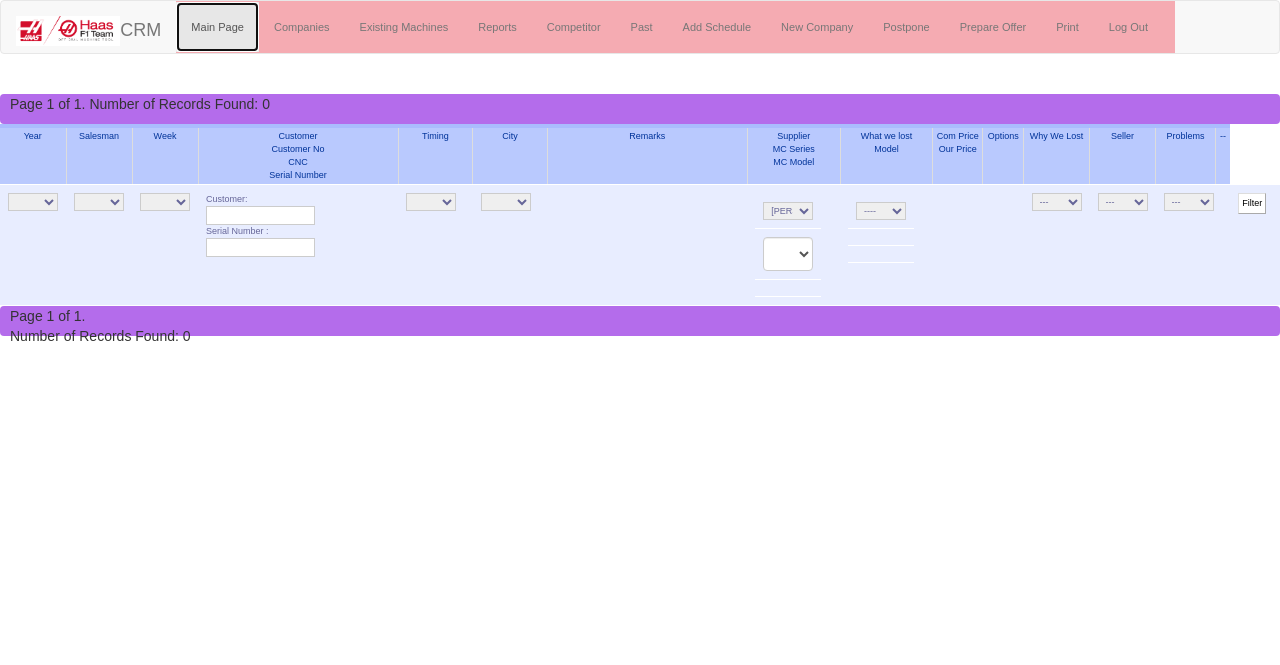 click on "Main Page" at bounding box center [217, 27] 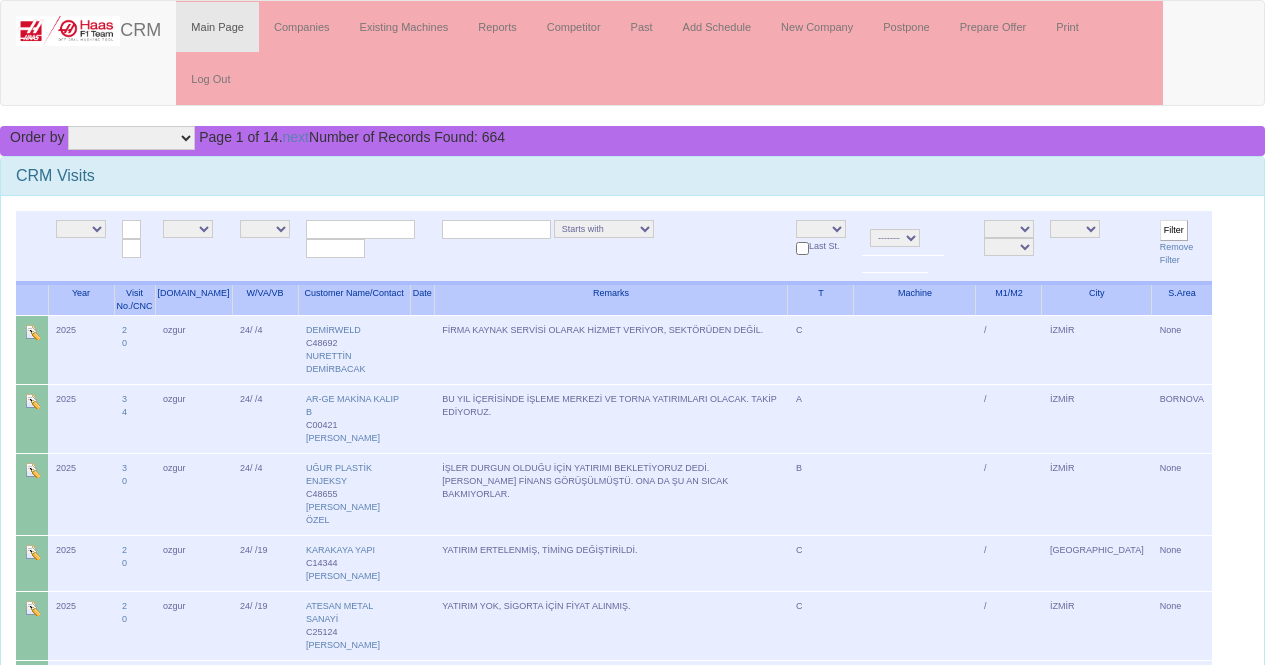 scroll, scrollTop: 0, scrollLeft: 0, axis: both 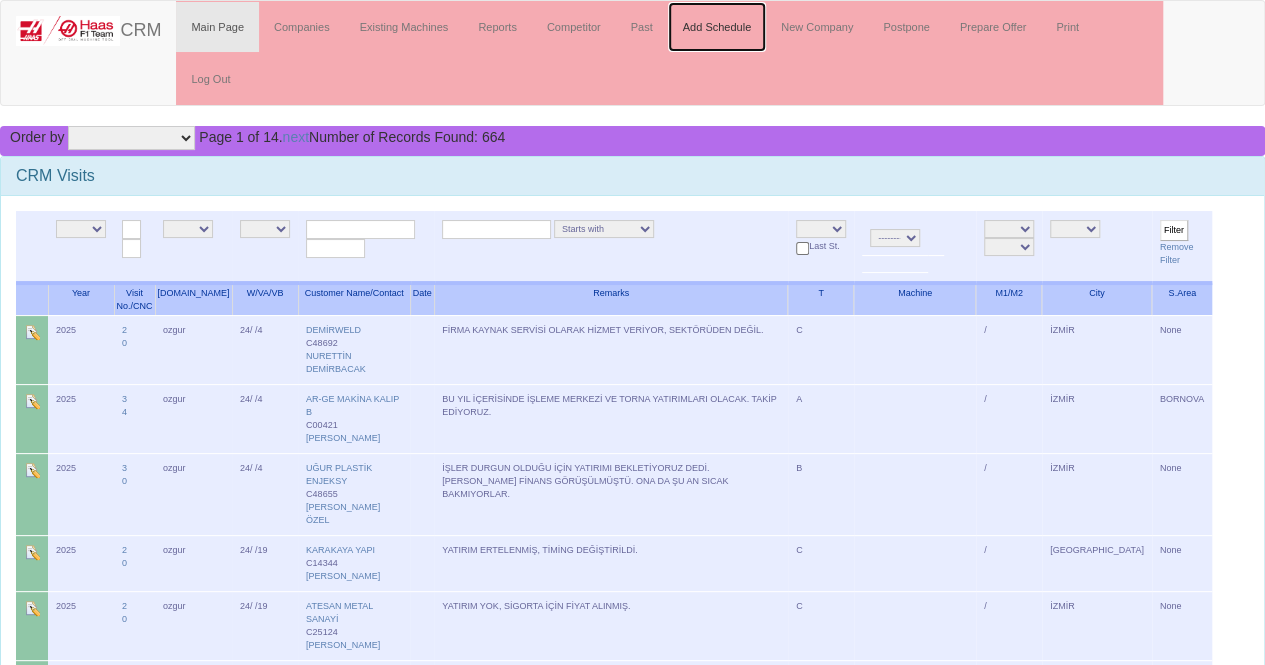 click on "Add Schedule" at bounding box center [717, 27] 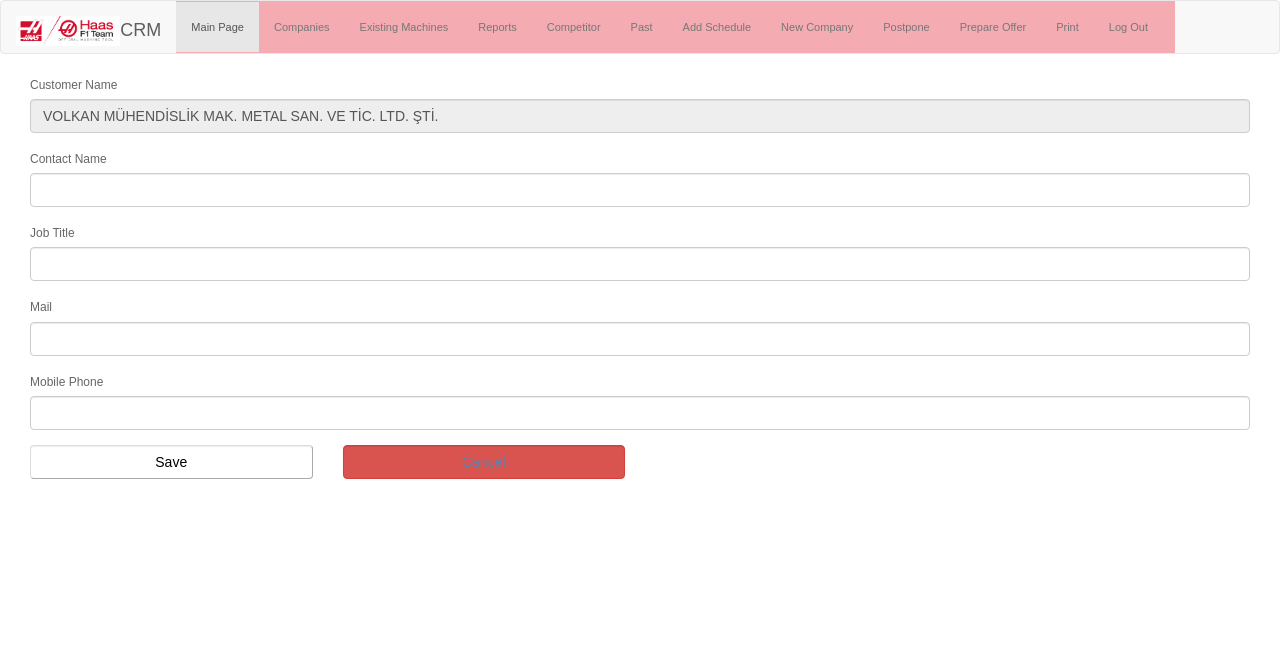 scroll, scrollTop: 0, scrollLeft: 0, axis: both 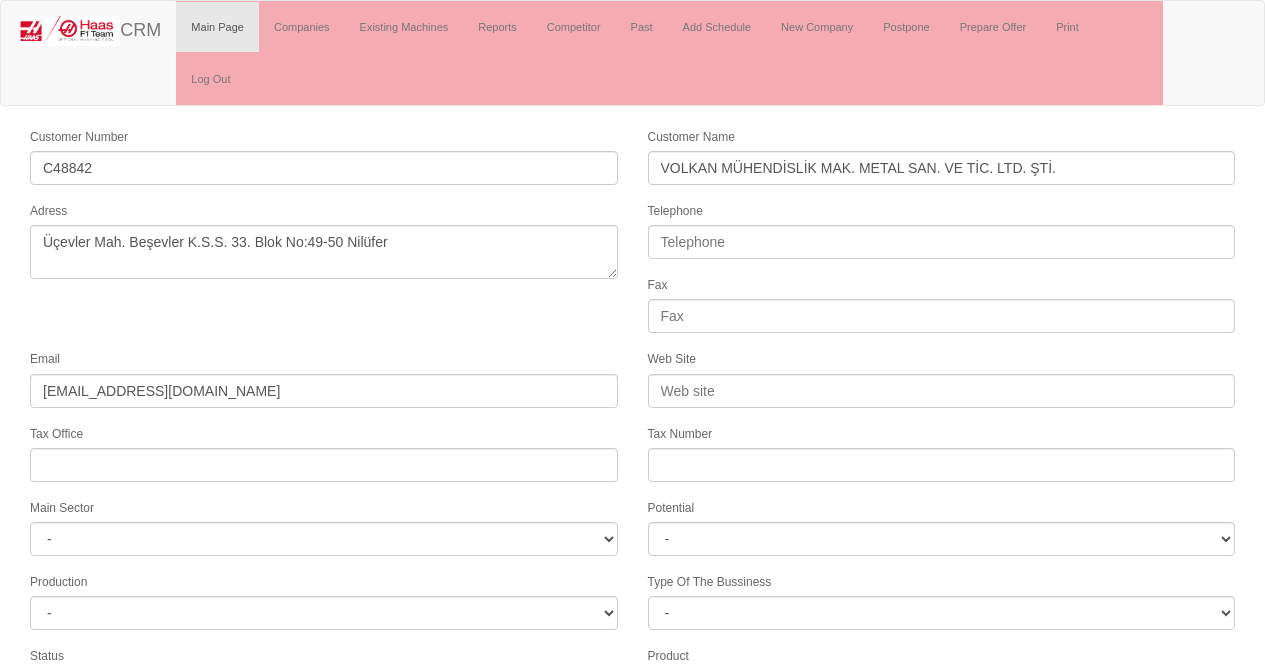 select 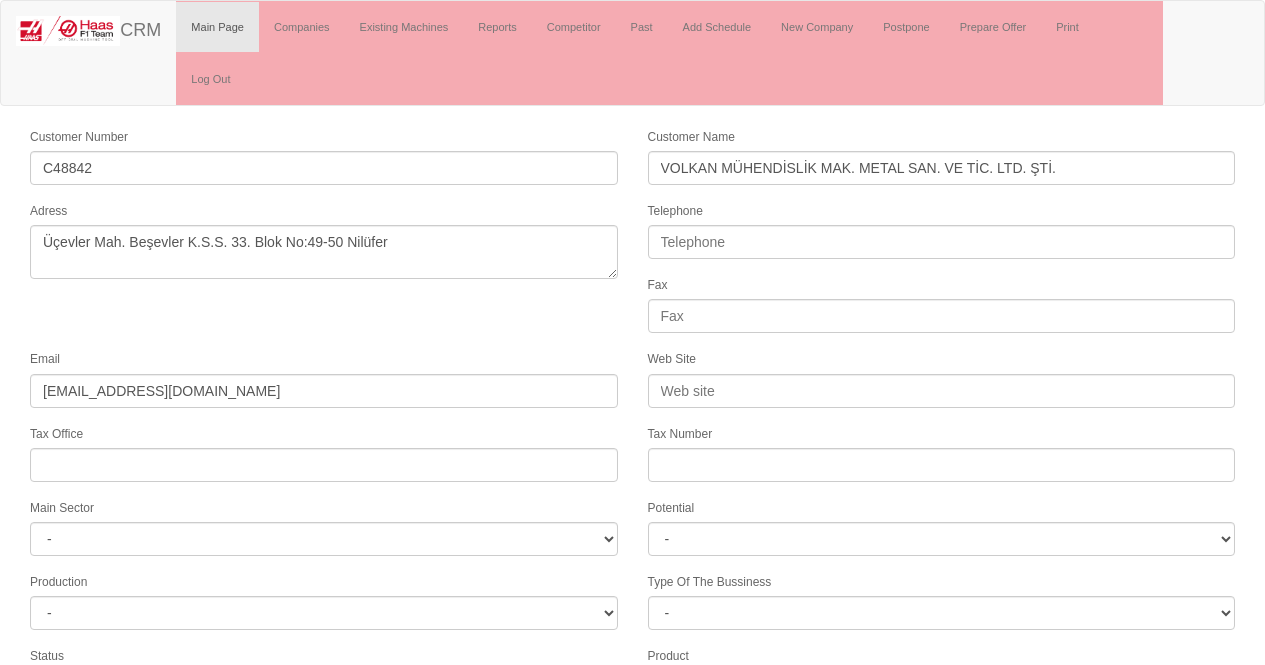 scroll, scrollTop: 0, scrollLeft: 0, axis: both 